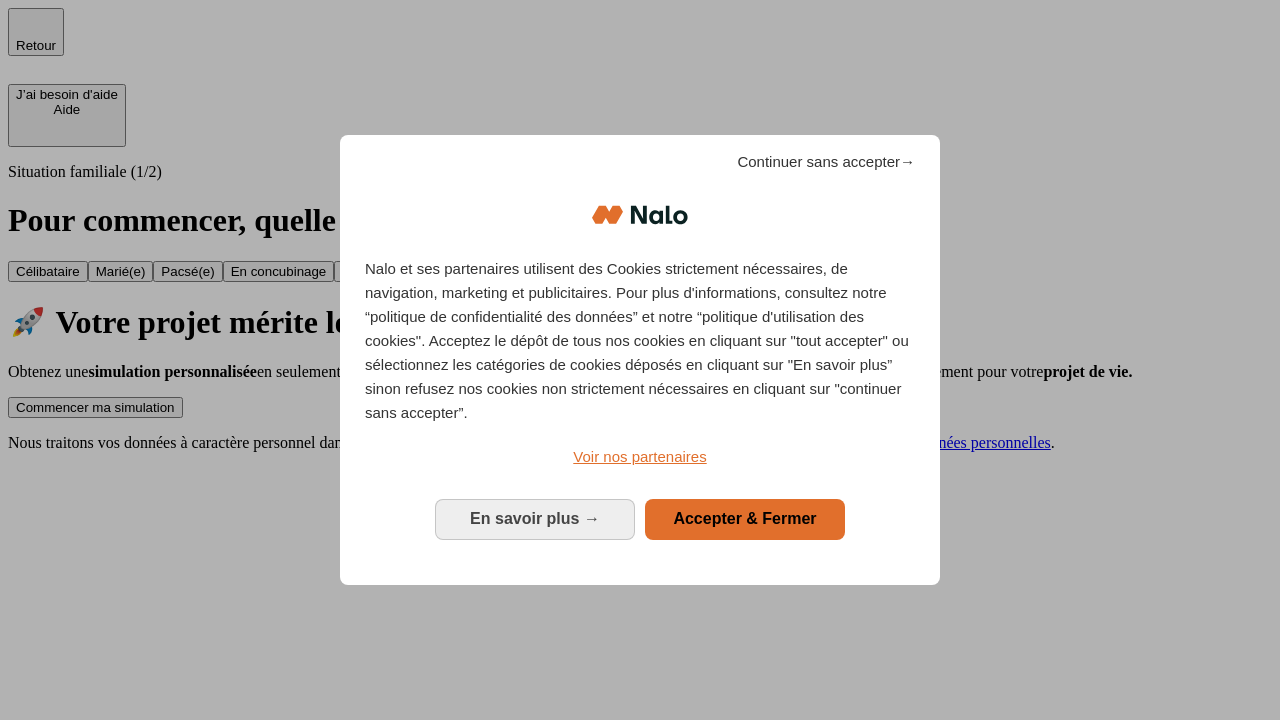 scroll, scrollTop: 0, scrollLeft: 0, axis: both 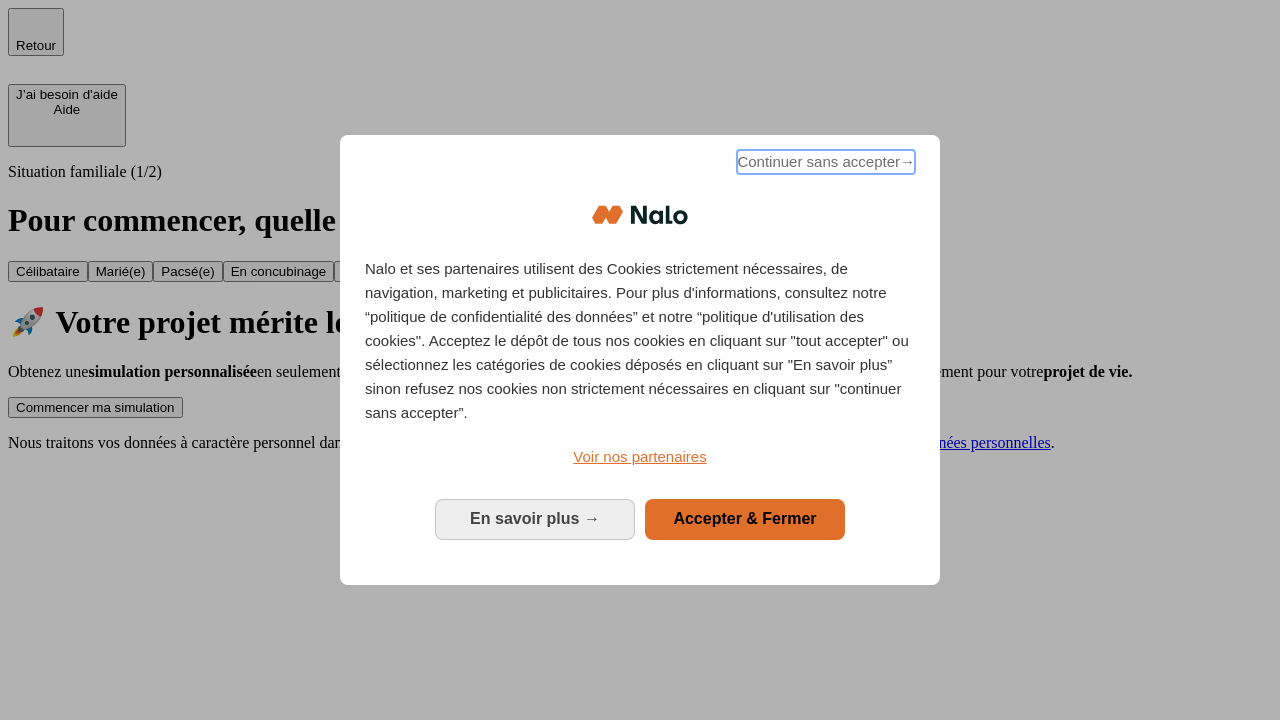 click on "Continuer sans accepter  →" at bounding box center [826, 162] 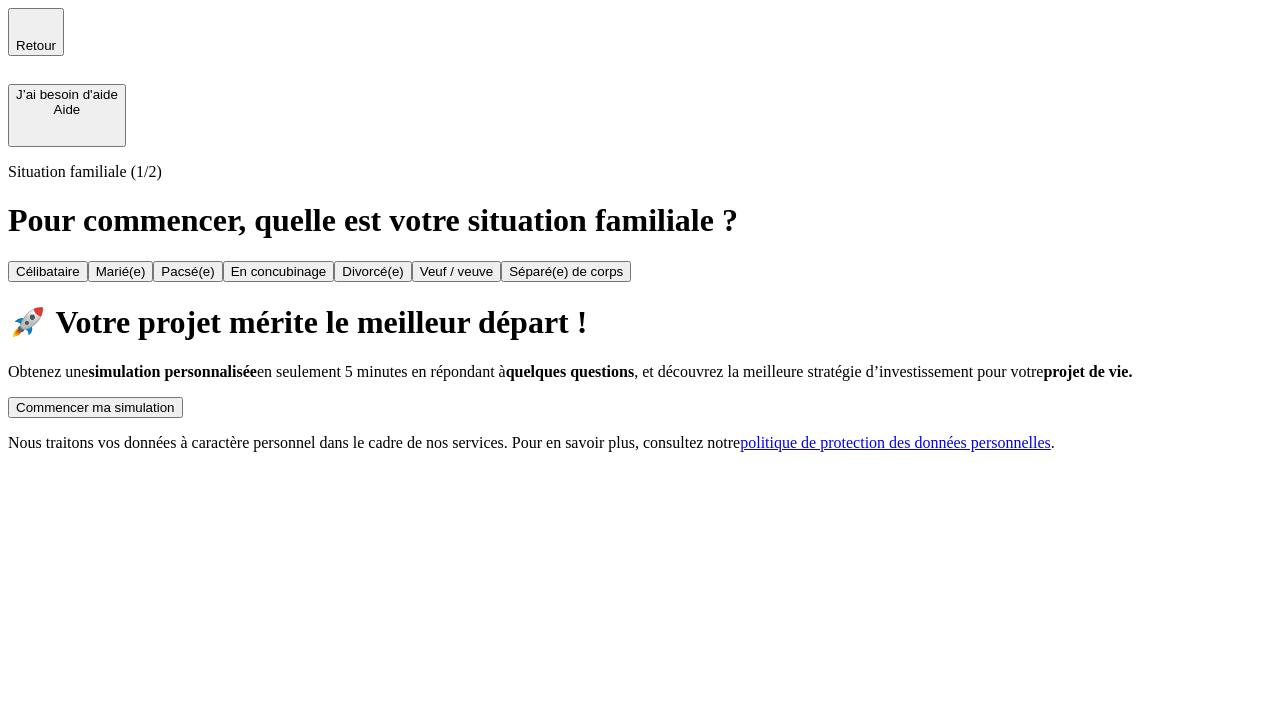 click on "Commencer ma simulation" at bounding box center [95, 407] 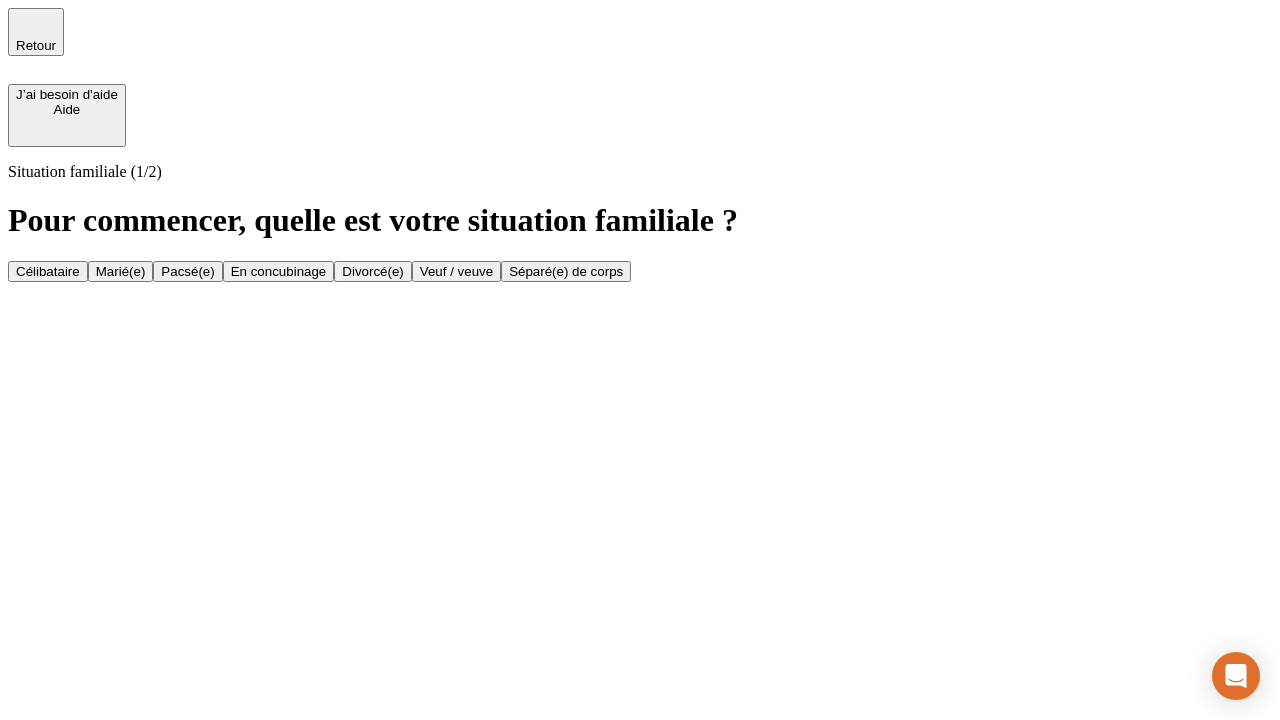 click on "Veuf / veuve" at bounding box center (456, 271) 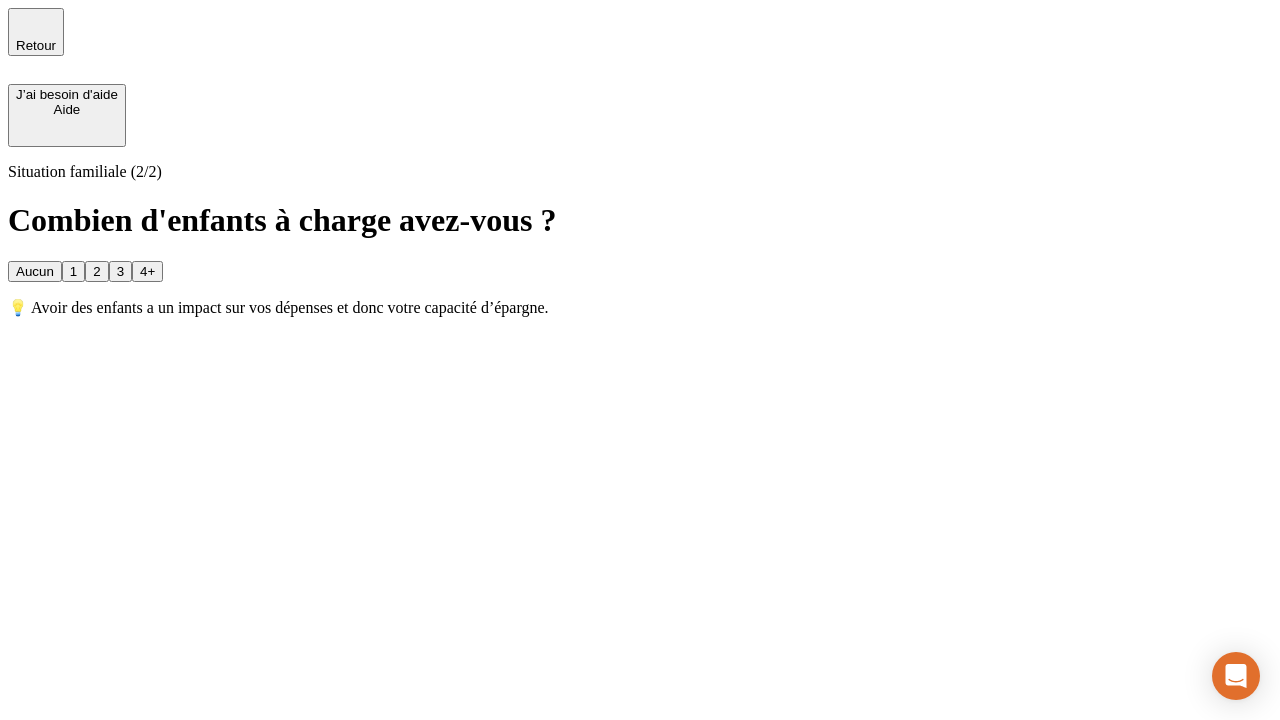 click on "1" at bounding box center [73, 271] 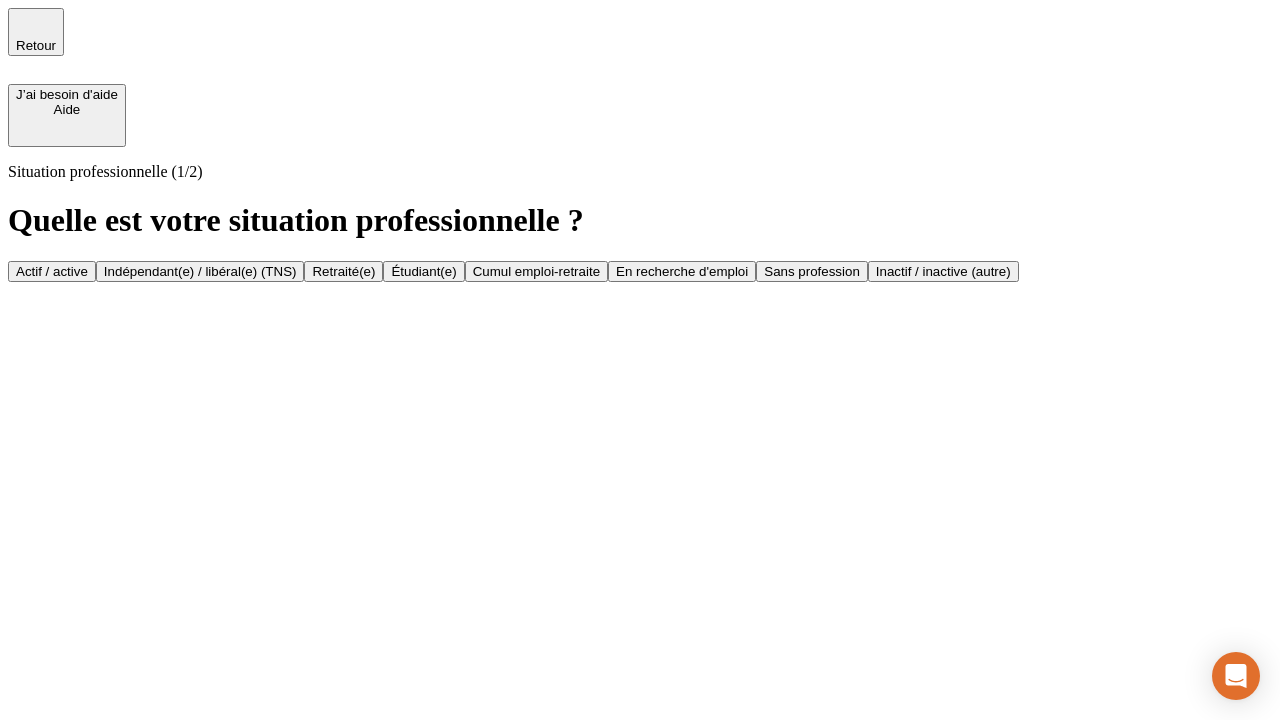 click on "Retraité(e)" at bounding box center [343, 271] 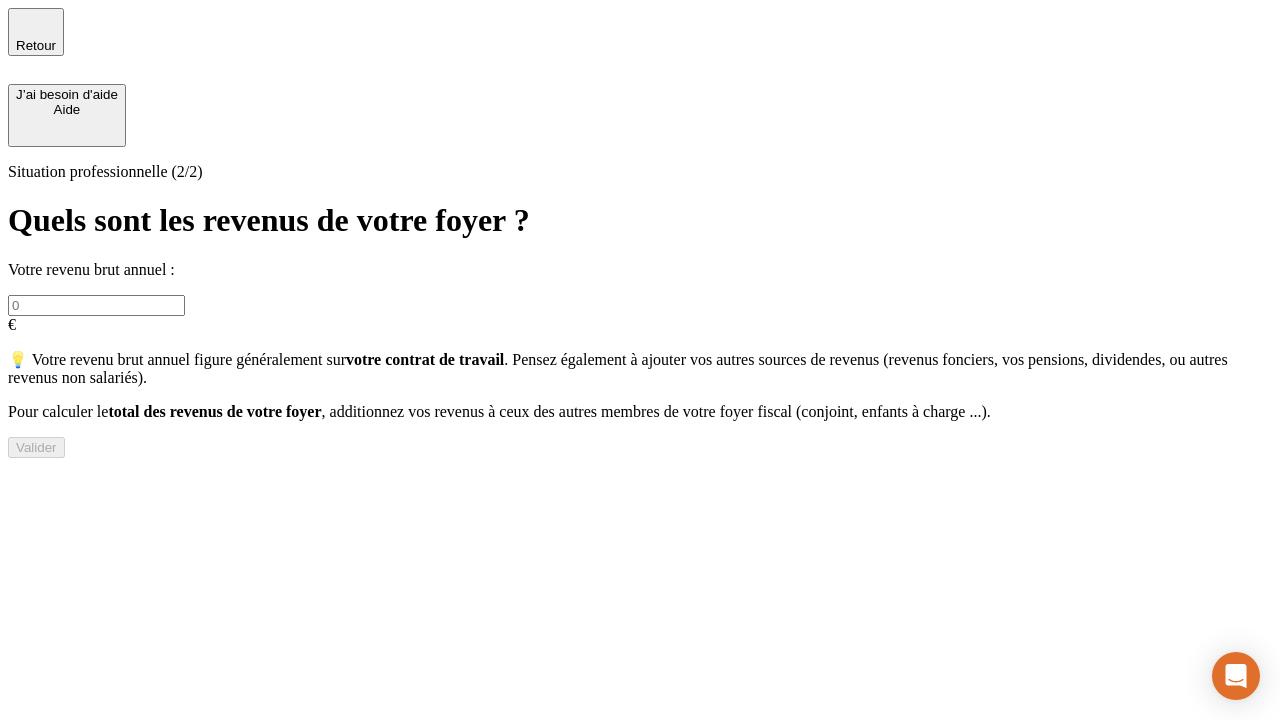 click at bounding box center [96, 305] 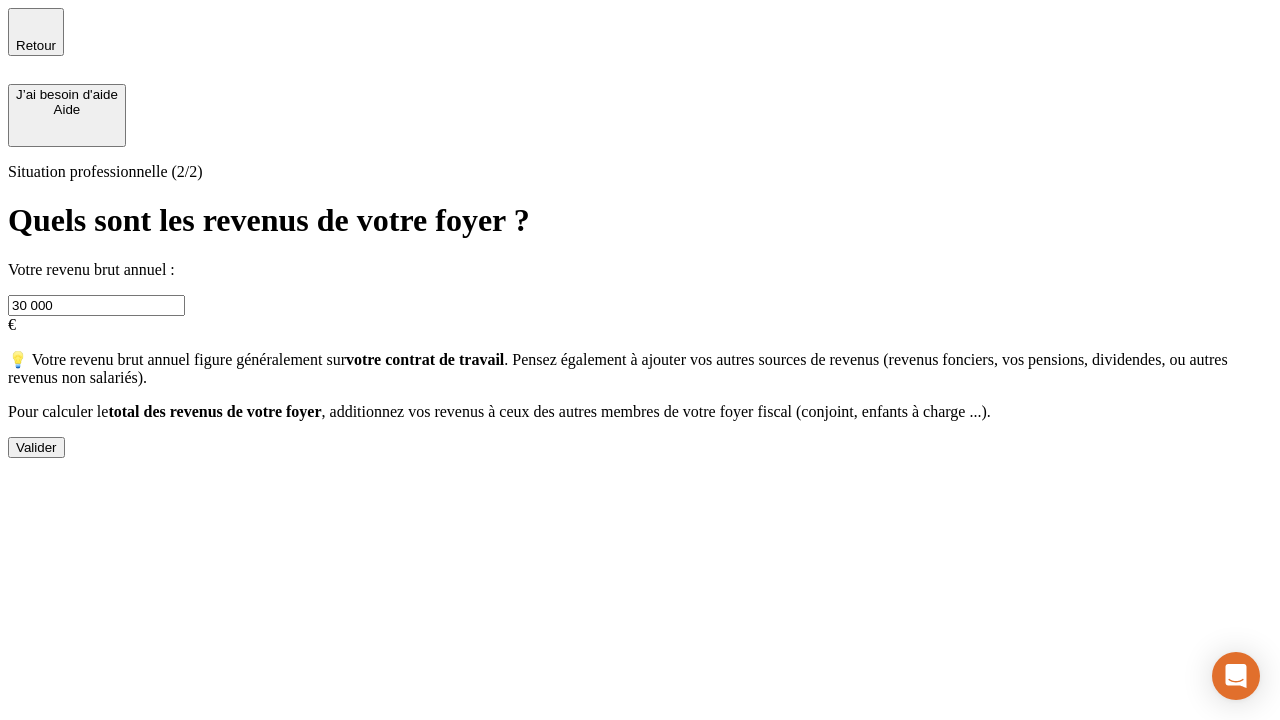 click on "Valider" at bounding box center [36, 447] 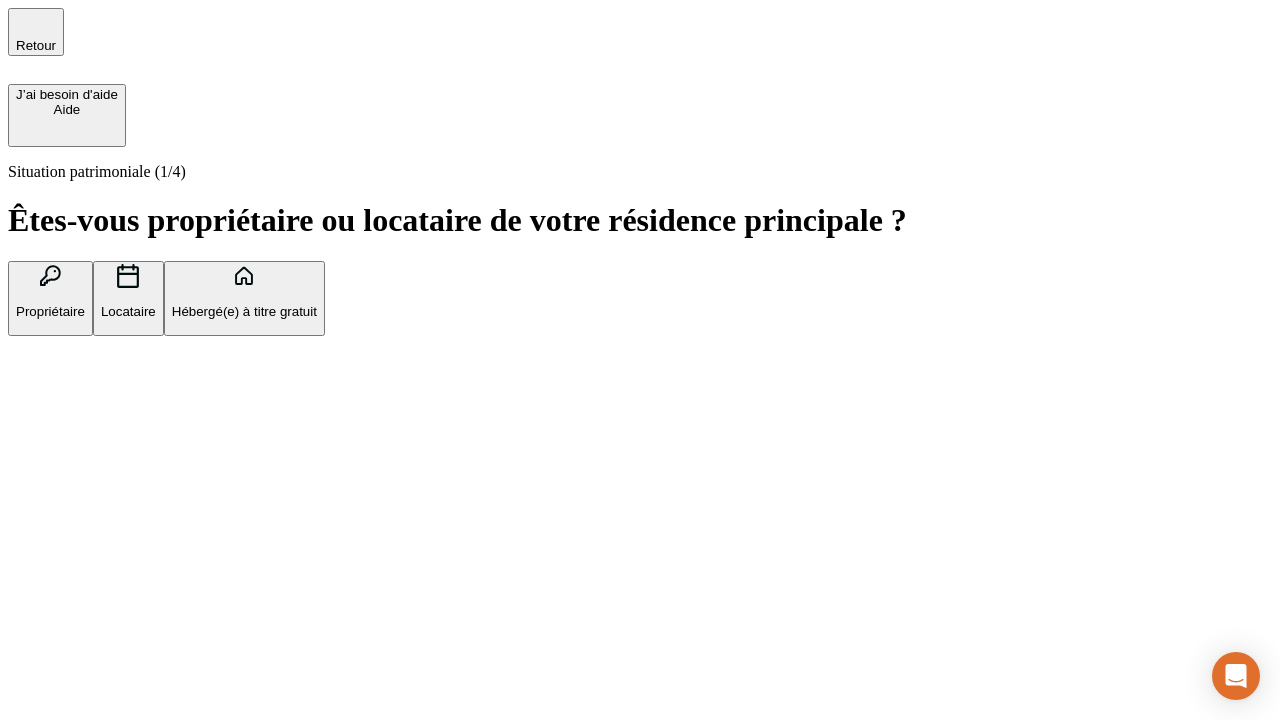 click on "Locataire" at bounding box center [128, 311] 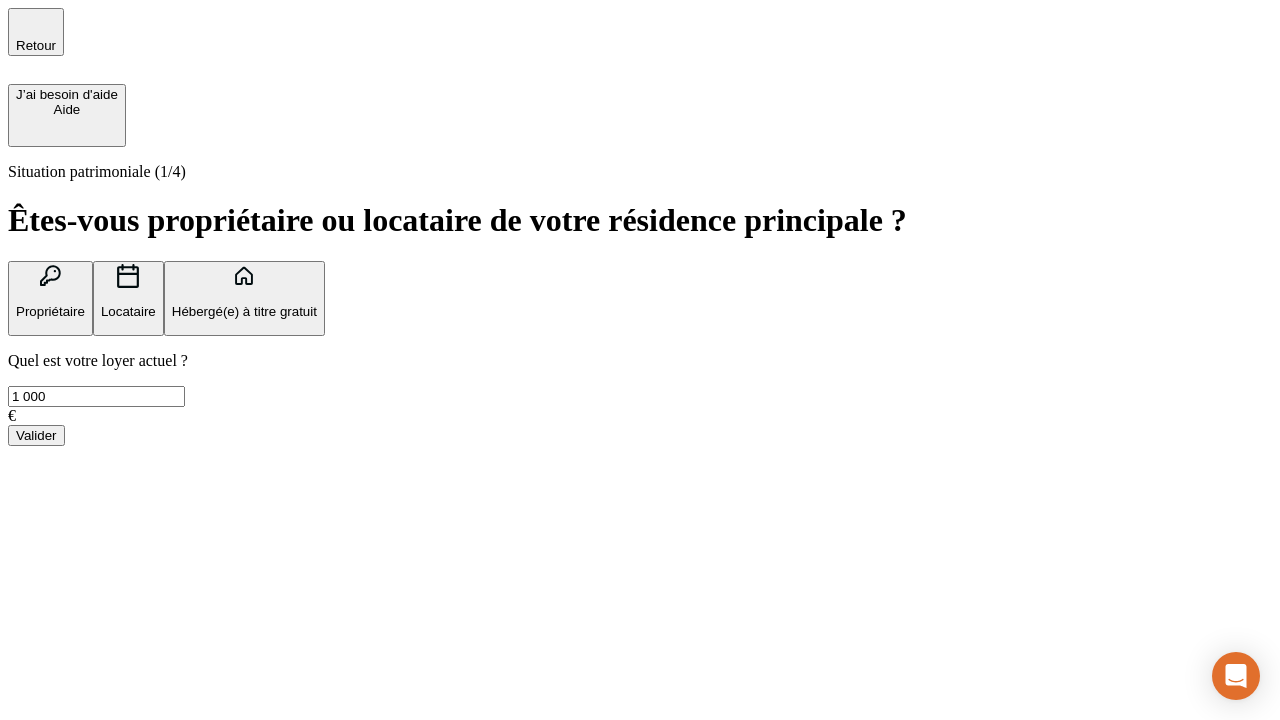 type on "1 000" 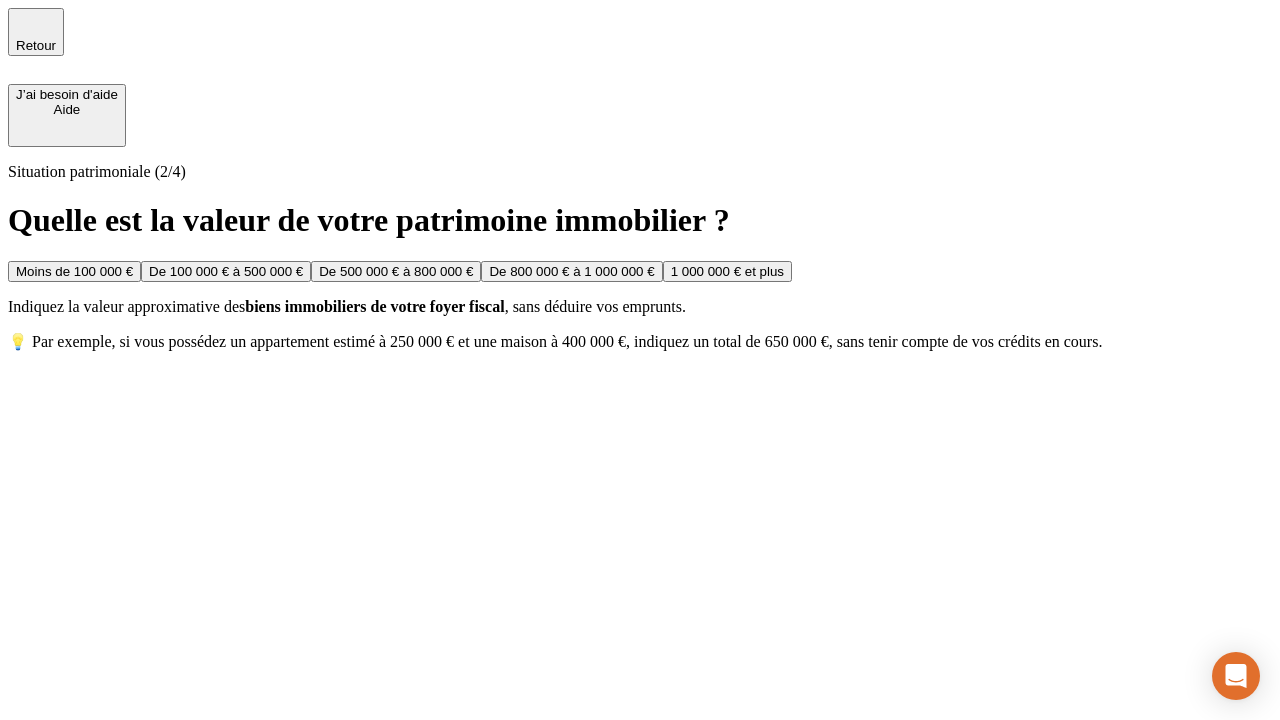 click on "Moins de 100 000 €" at bounding box center [74, 271] 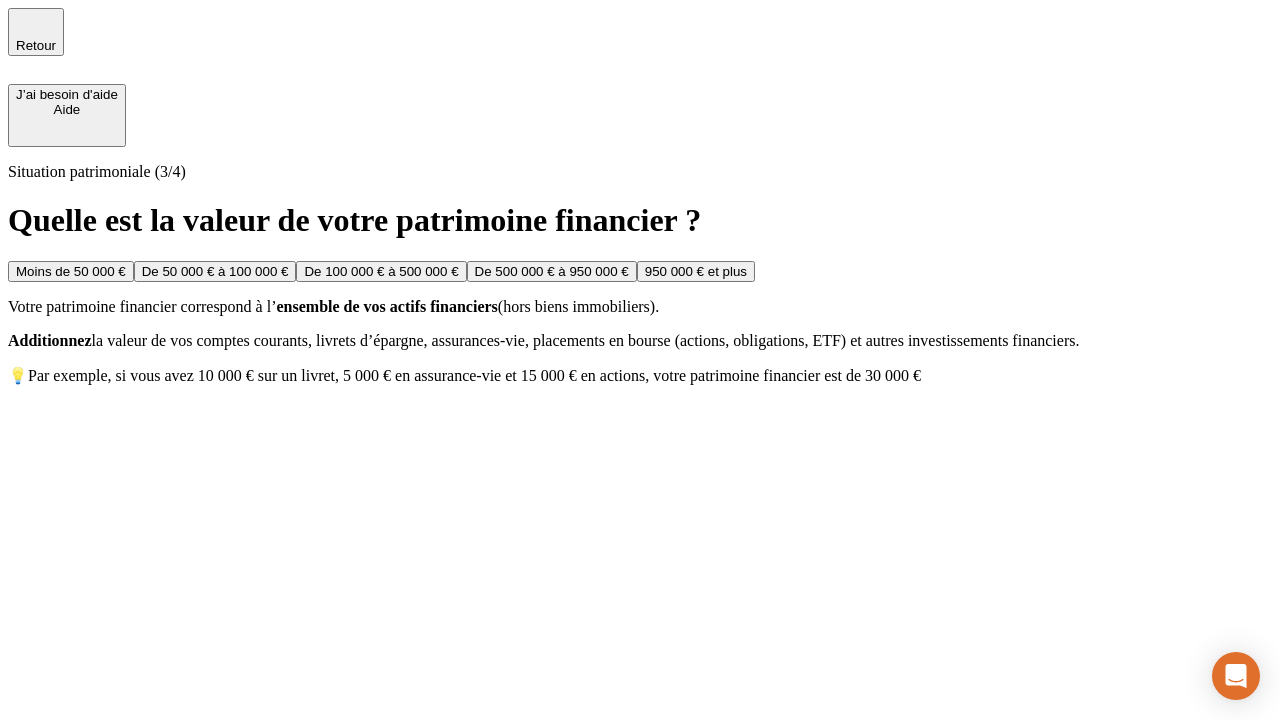 click on "Moins de 50 000 €" at bounding box center (71, 271) 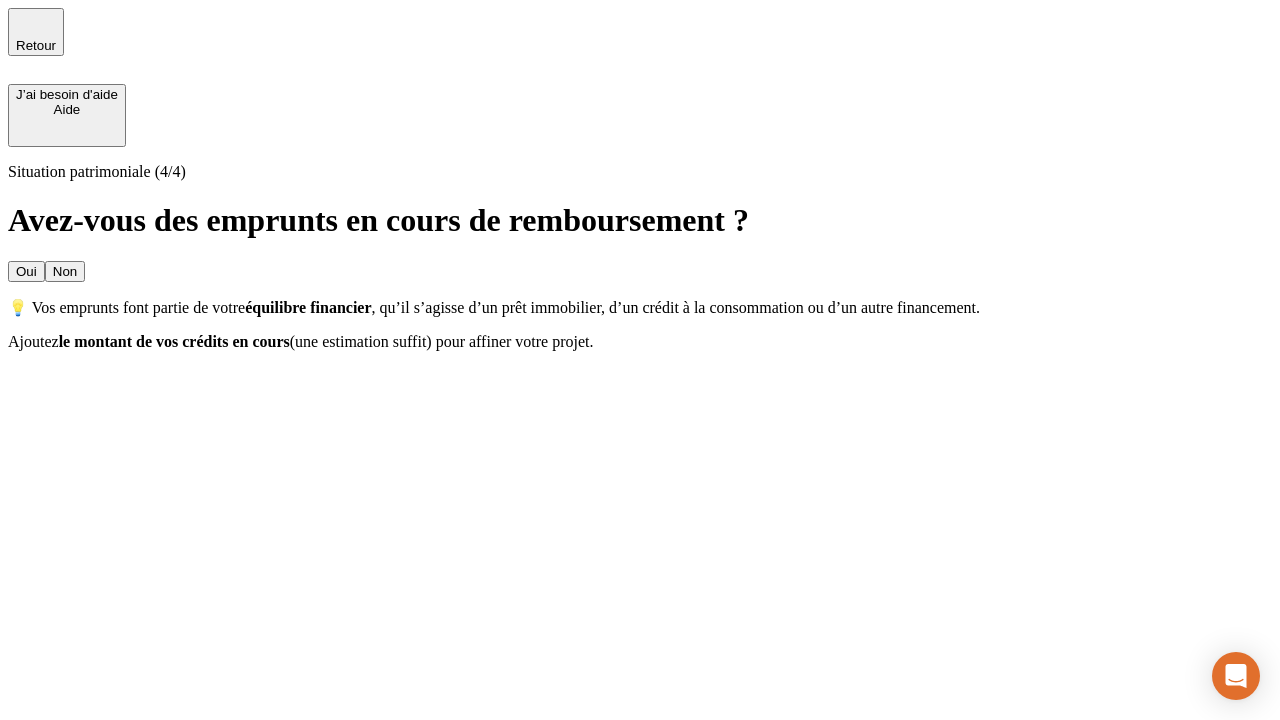 click on "Non" at bounding box center [65, 271] 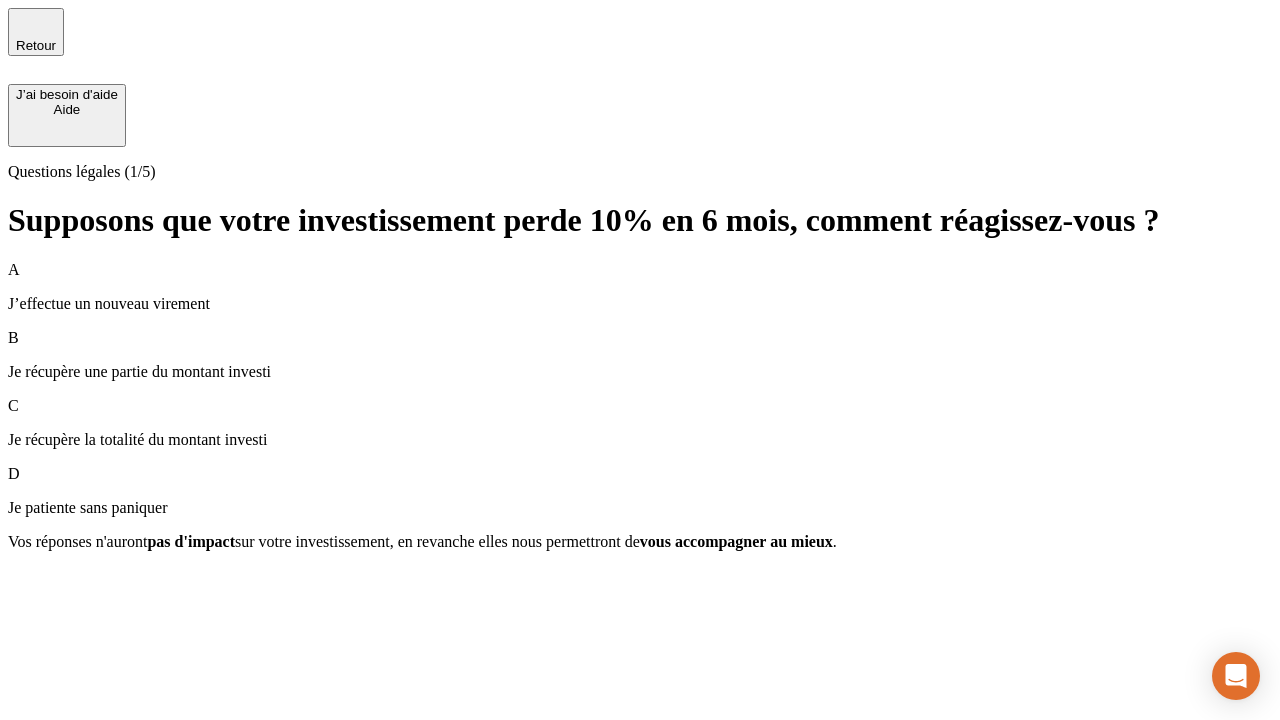 click on "Je récupère une partie du montant investi" at bounding box center [640, 372] 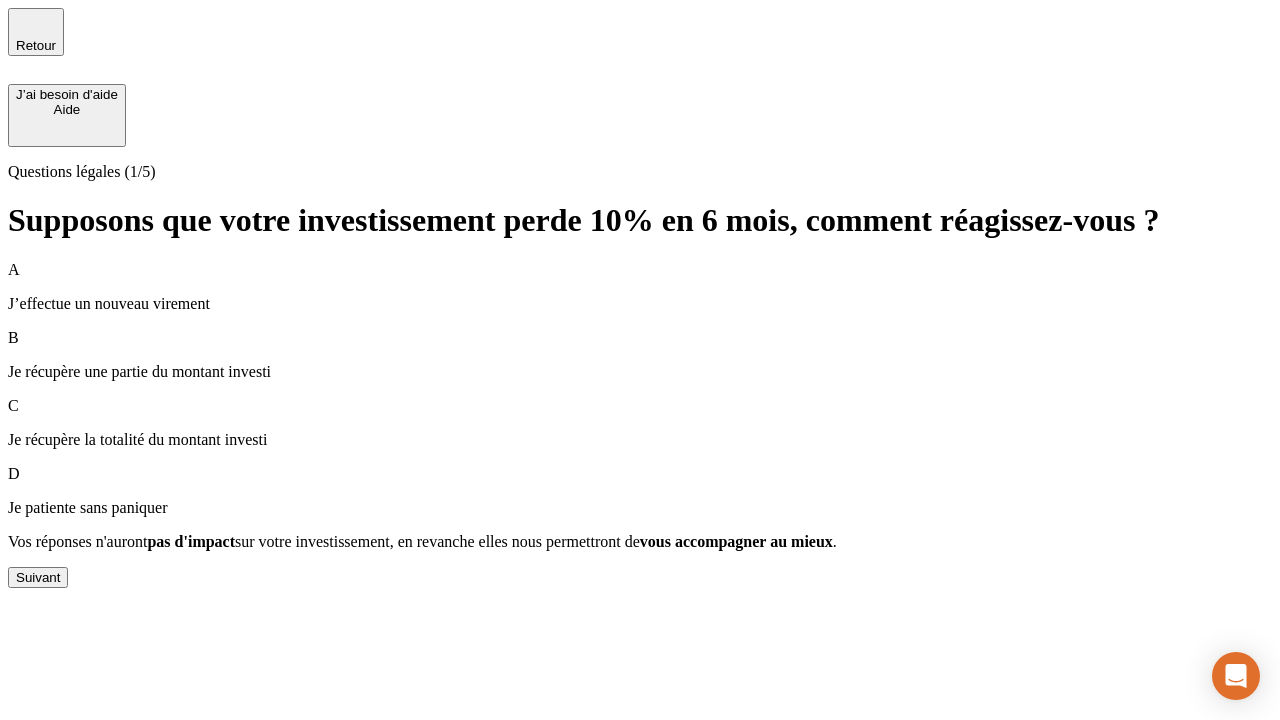 click on "Suivant" at bounding box center (38, 577) 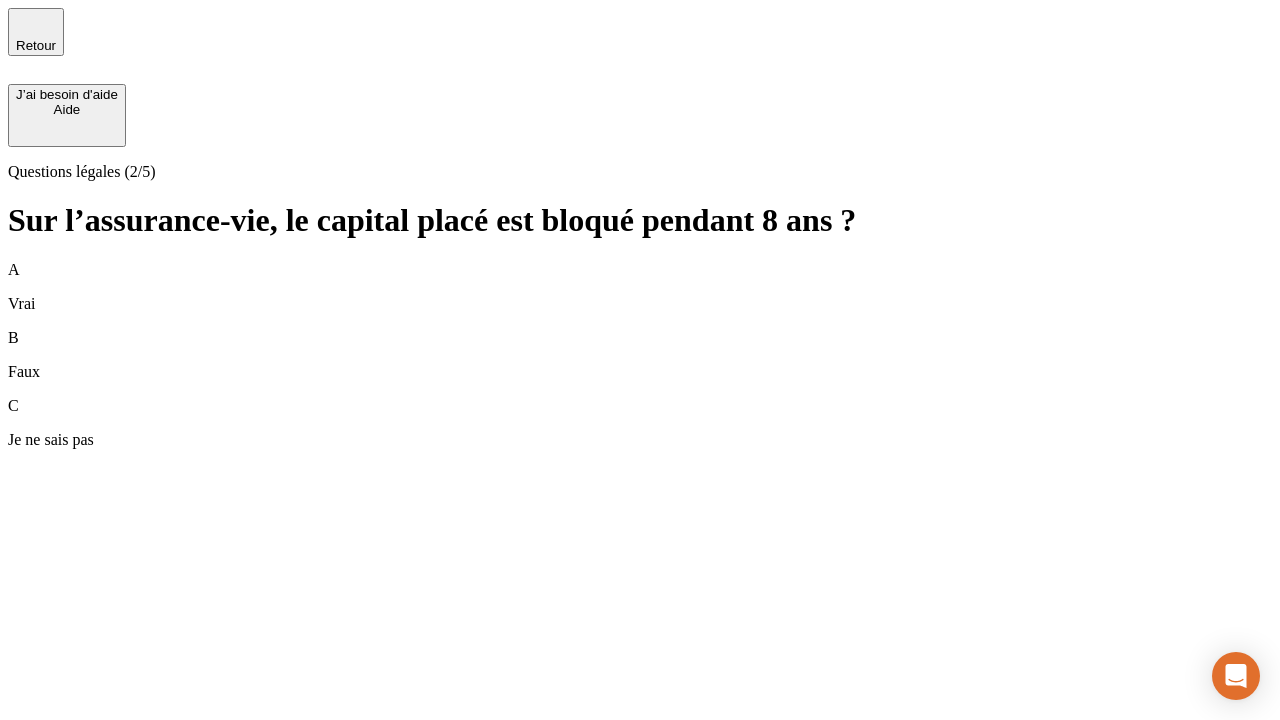 click on "B Faux" at bounding box center [640, 355] 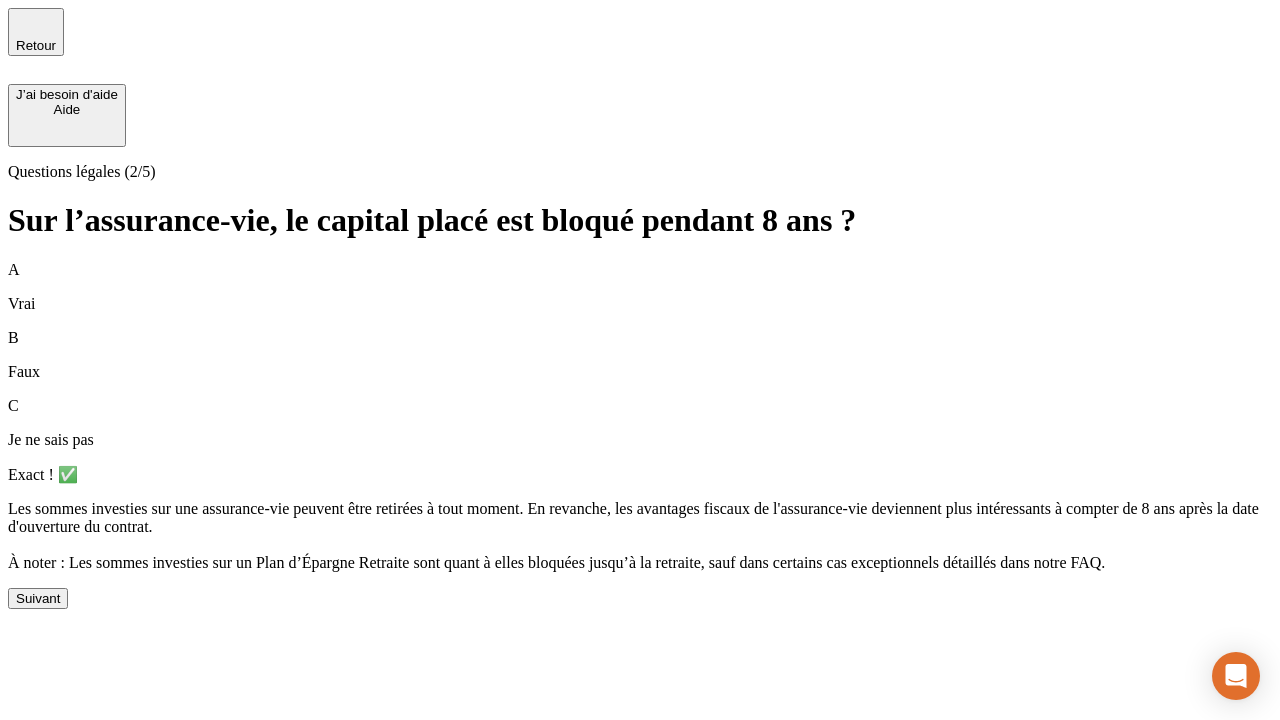 click on "Suivant" at bounding box center [38, 598] 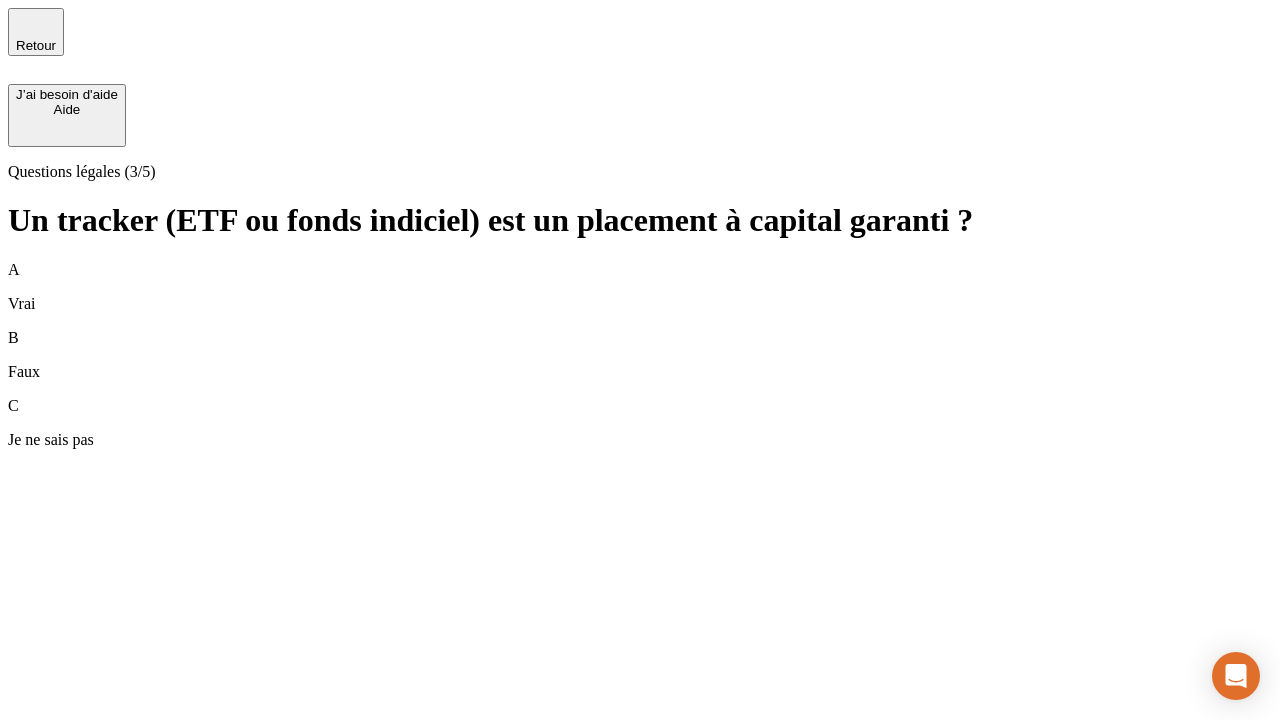 click on "B Faux" at bounding box center [640, 355] 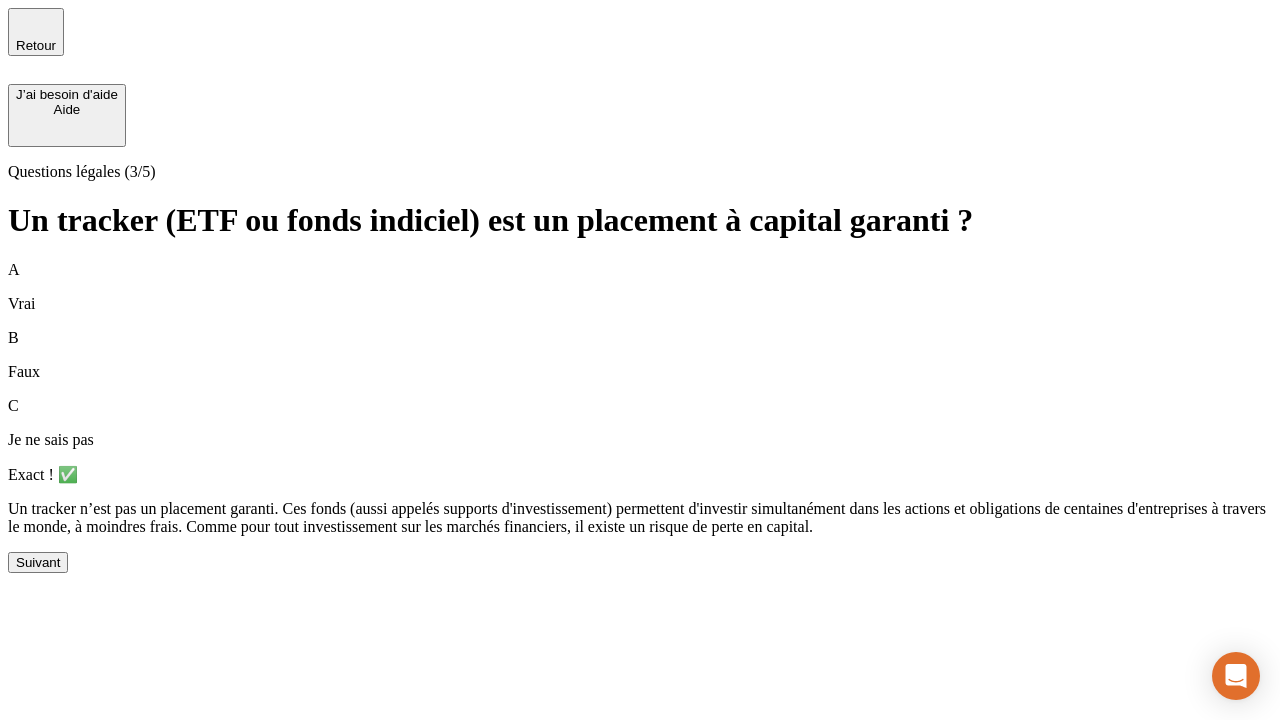 click on "Suivant" at bounding box center [38, 562] 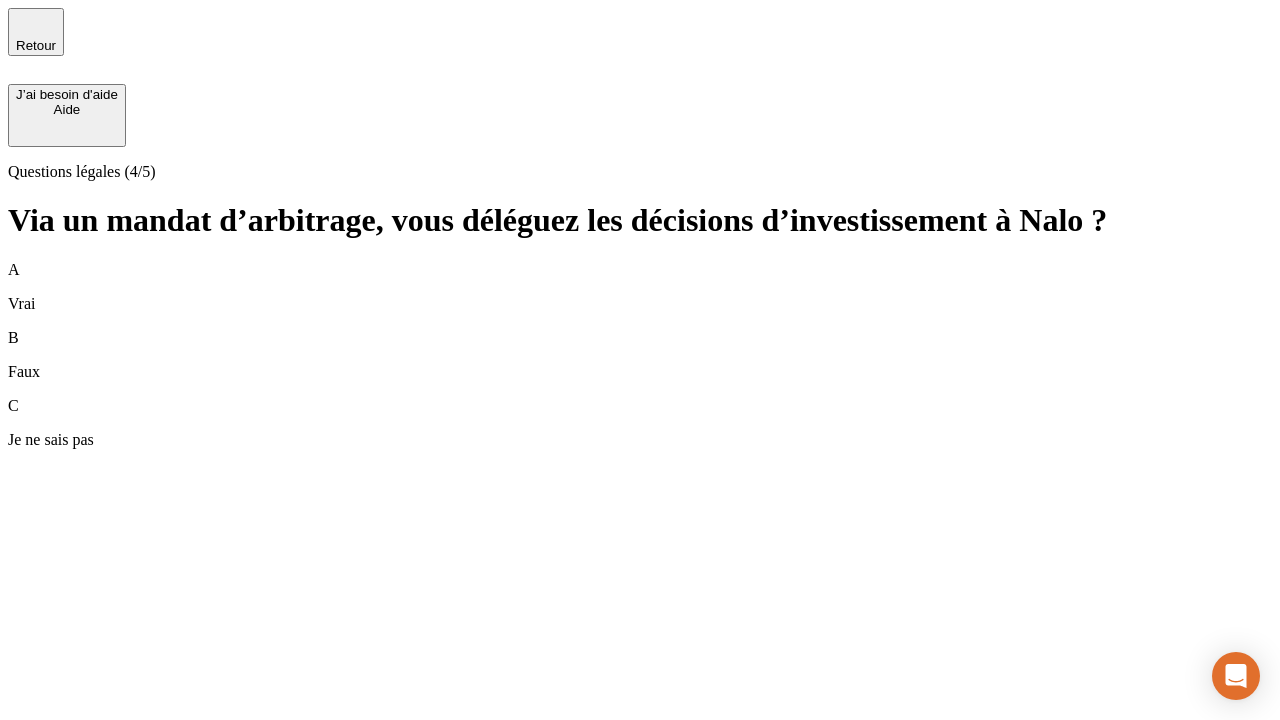 click on "A Vrai" at bounding box center [640, 287] 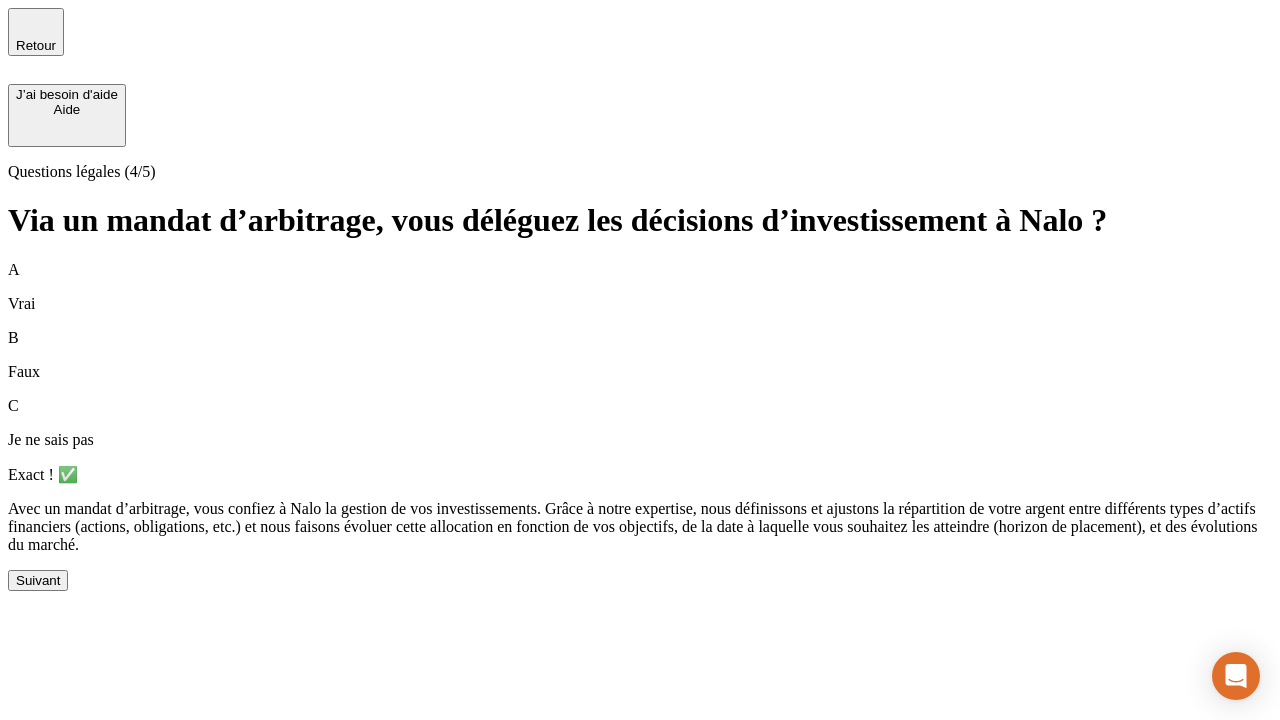 click on "Suivant" at bounding box center (38, 580) 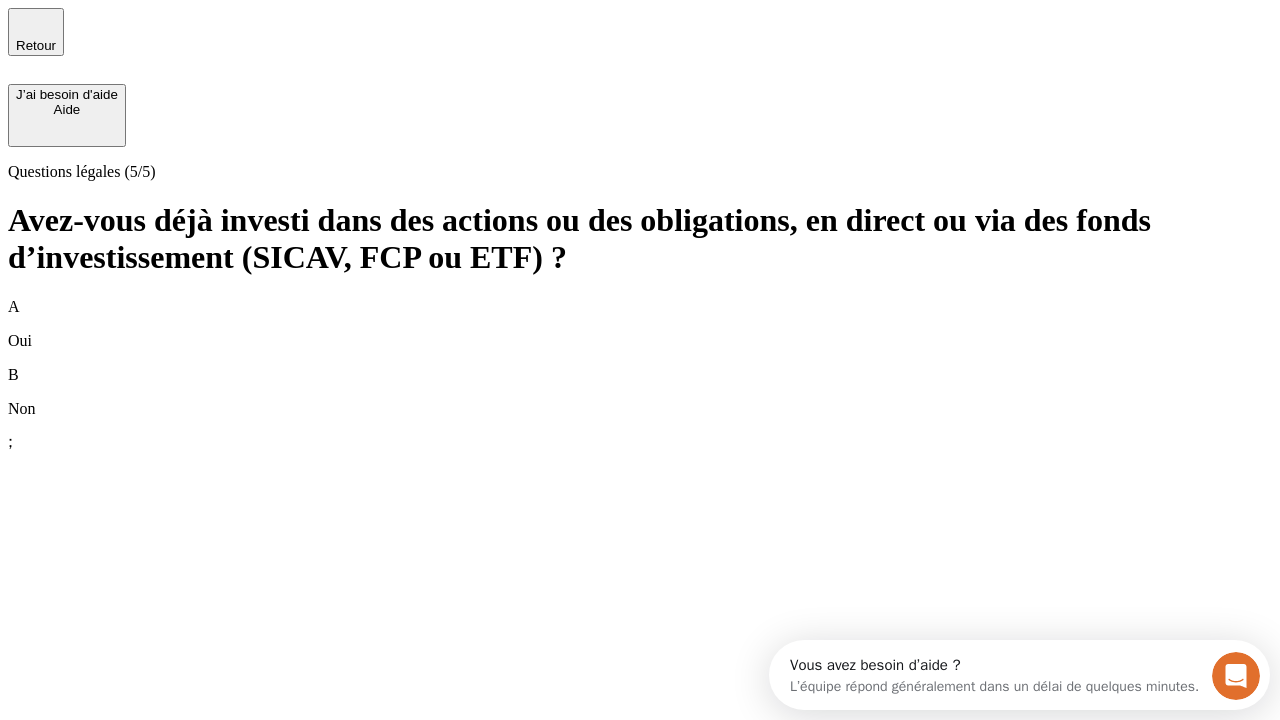 scroll, scrollTop: 0, scrollLeft: 0, axis: both 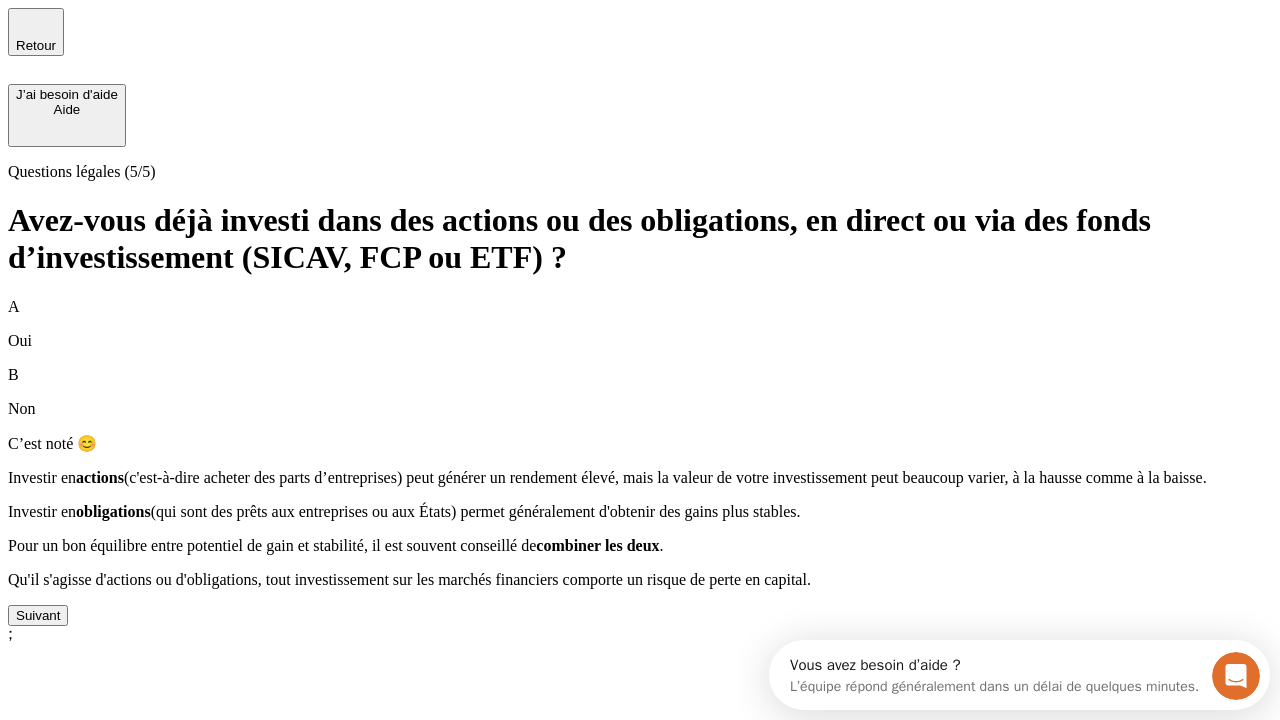 click on "Suivant" at bounding box center (38, 615) 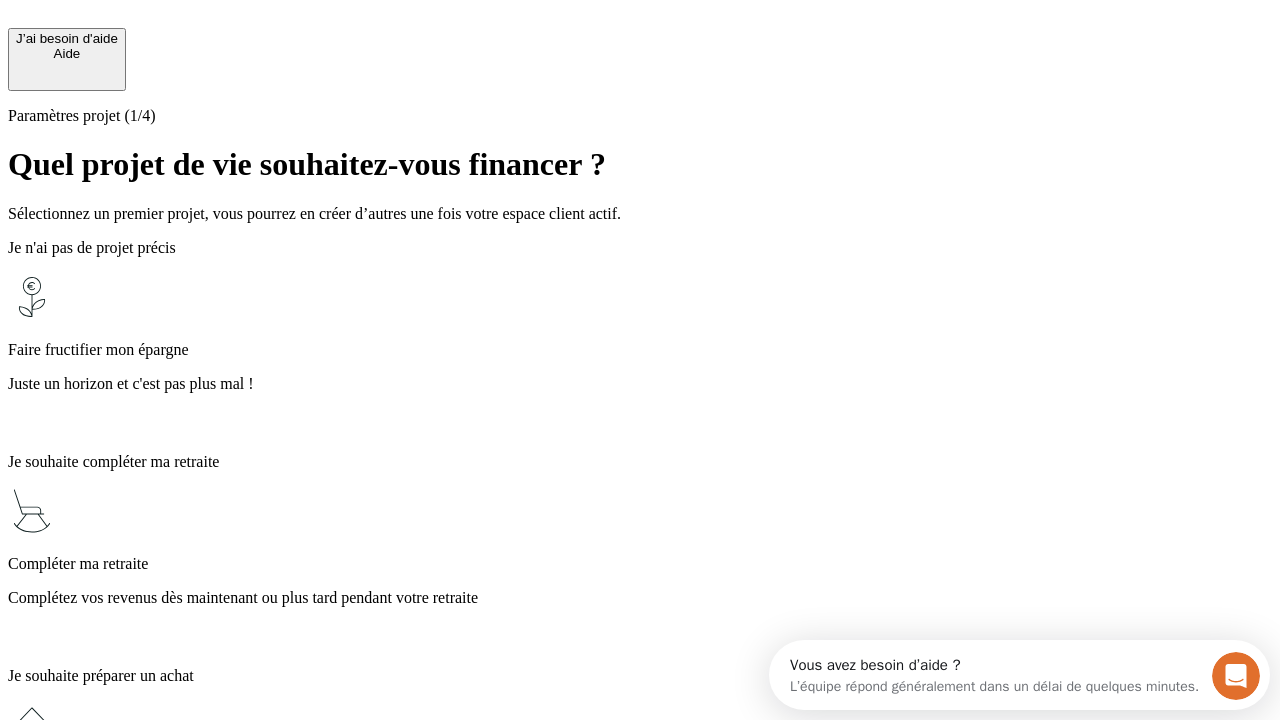 click on "Juste un horizon et c'est pas plus mal !" at bounding box center (640, 384) 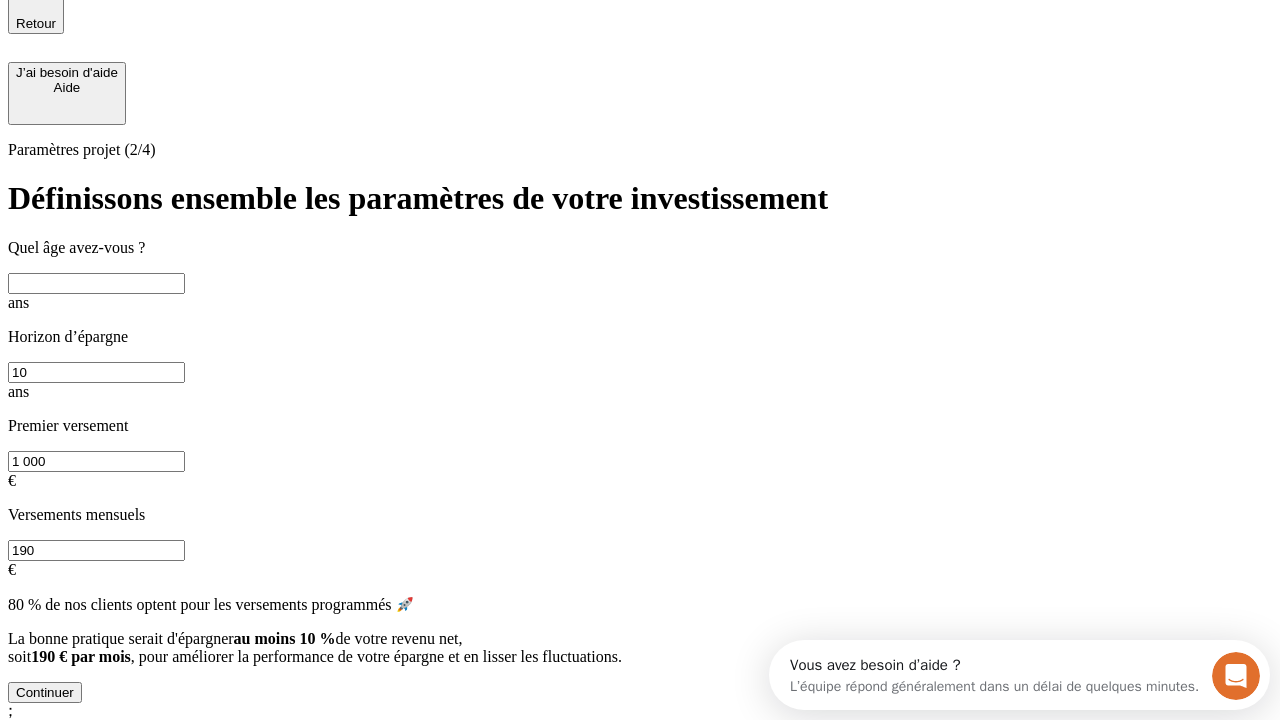 click at bounding box center (96, 283) 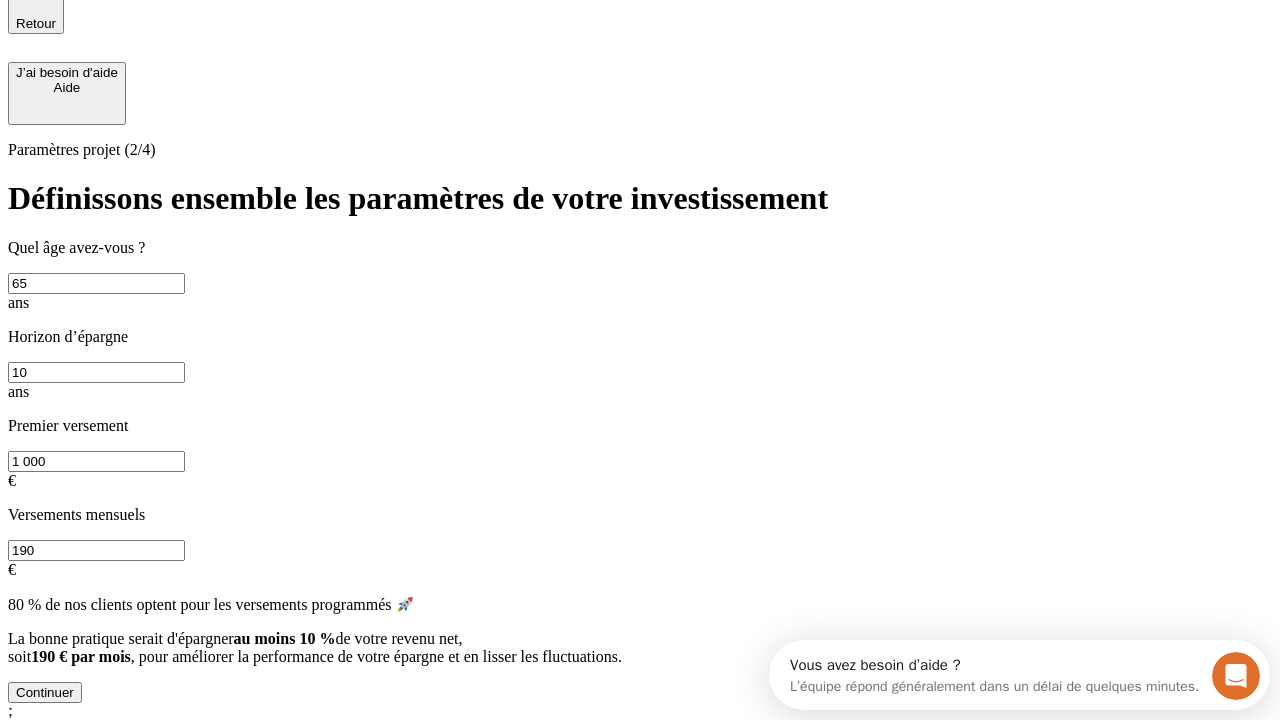 type on "65" 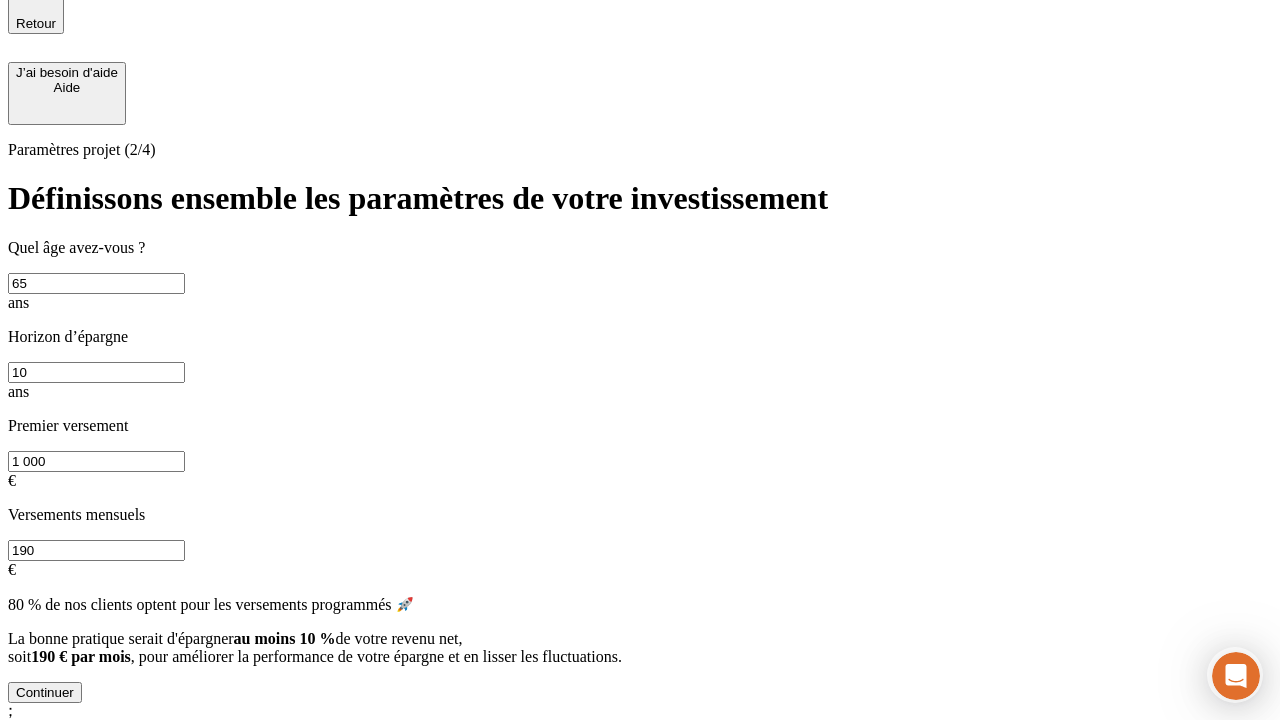 click on "1 000" at bounding box center (96, 461) 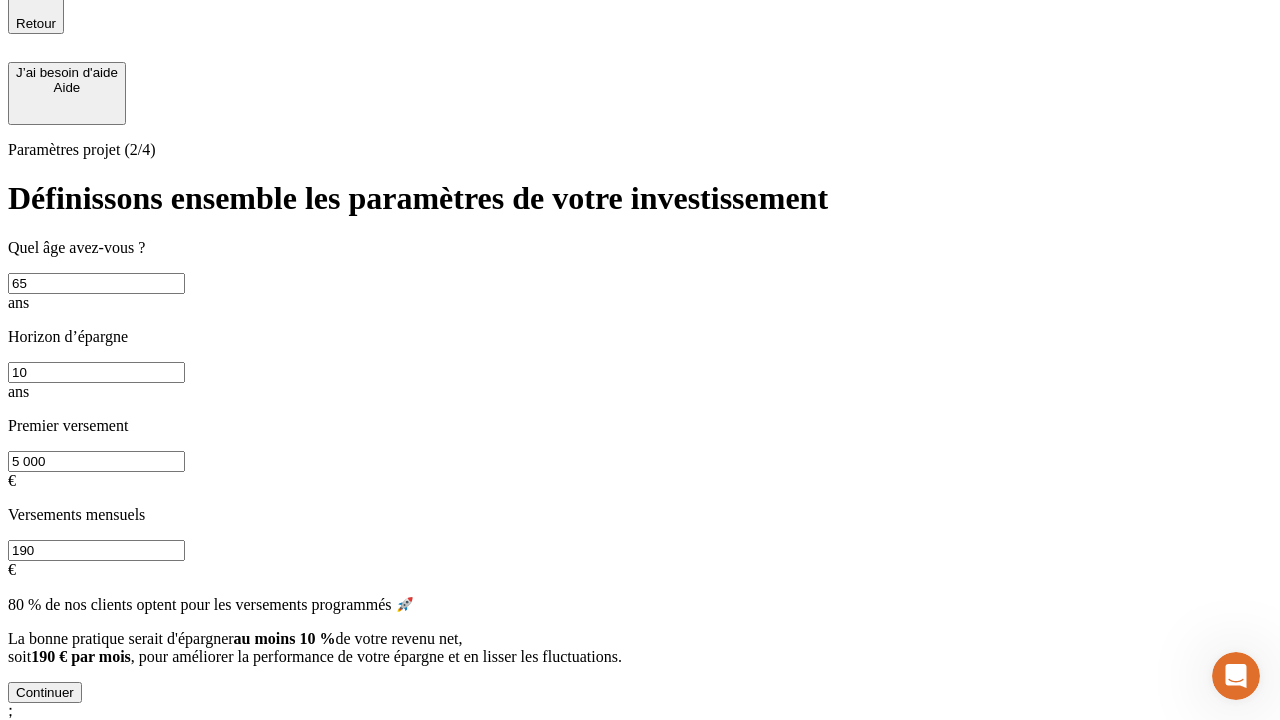type on "5 000" 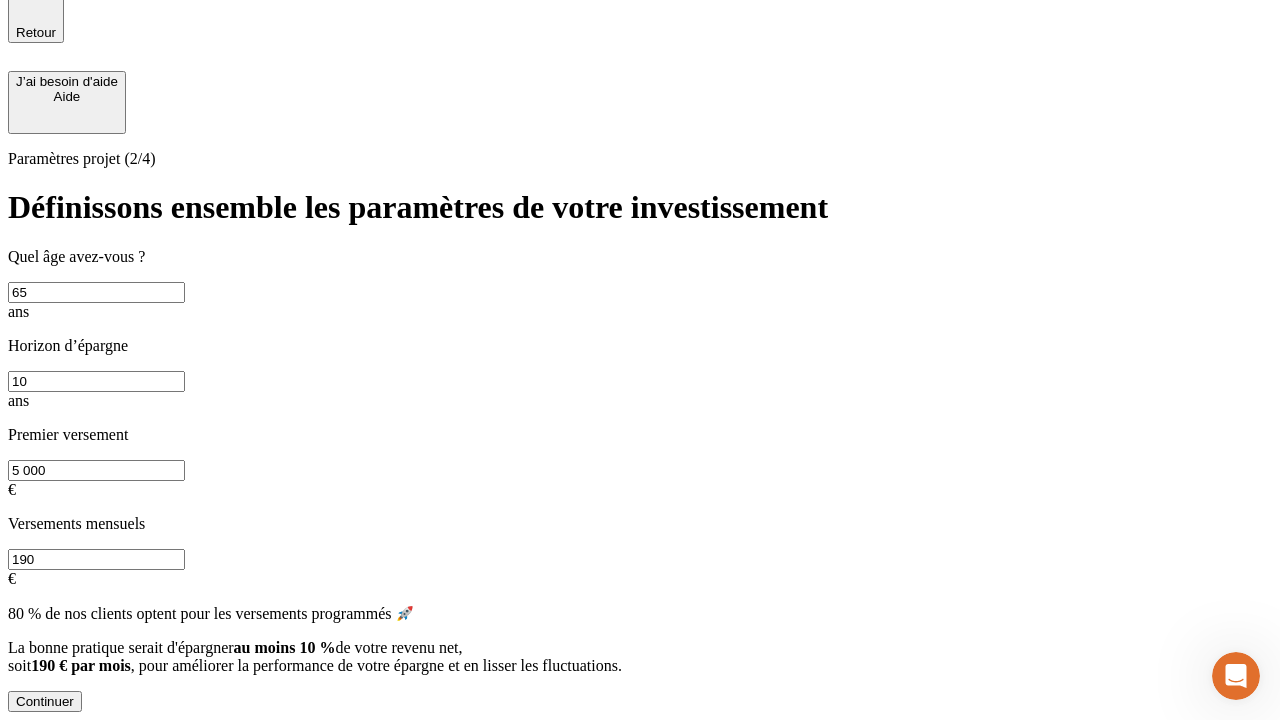 scroll, scrollTop: 0, scrollLeft: 0, axis: both 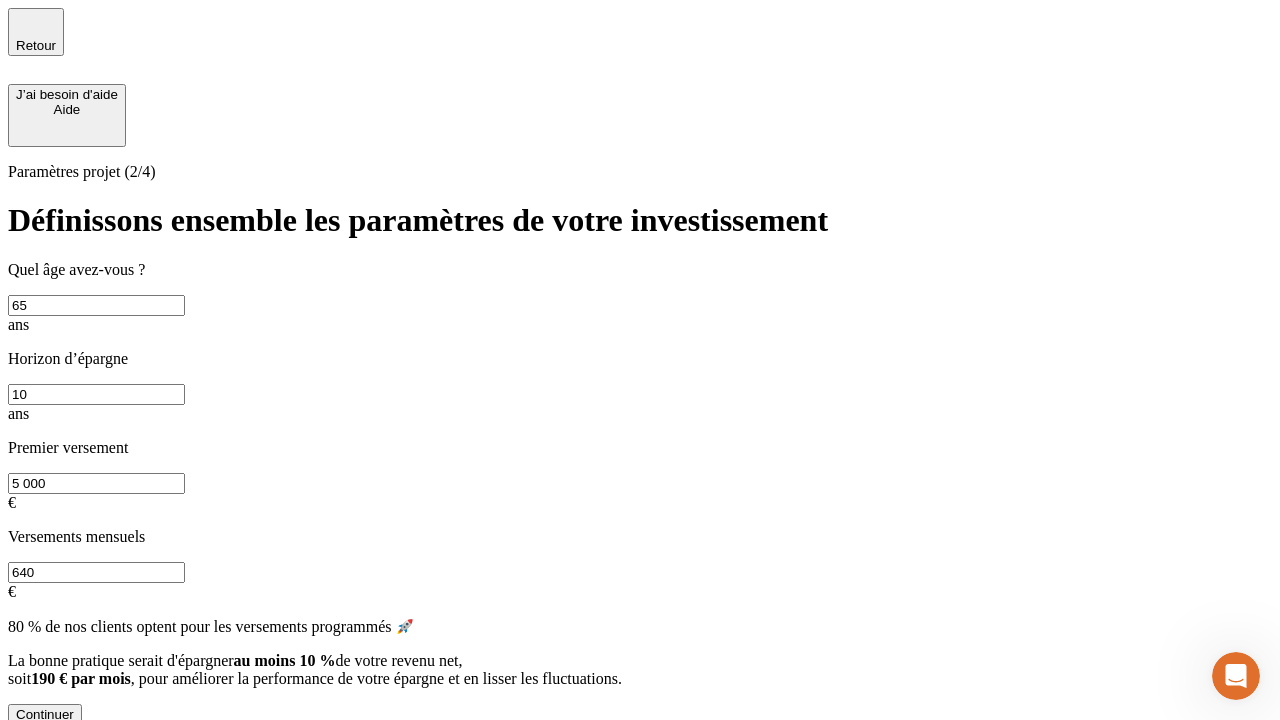 type on "640" 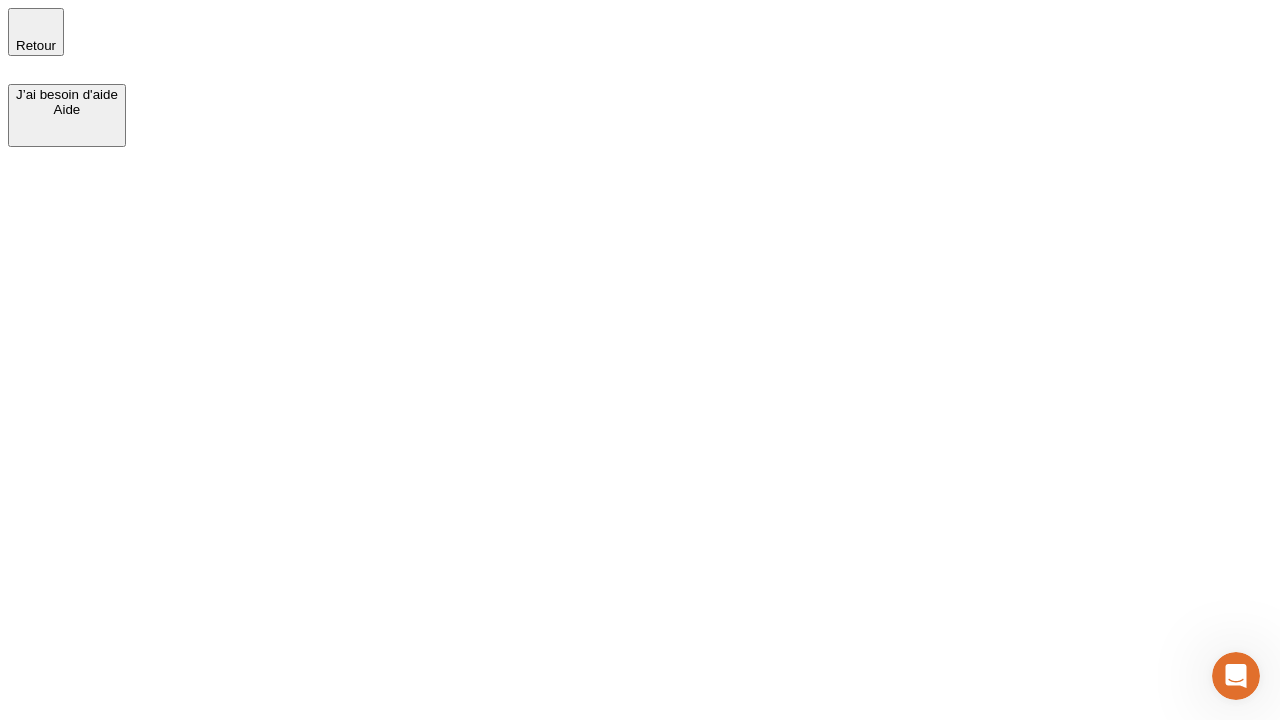 scroll, scrollTop: 0, scrollLeft: 0, axis: both 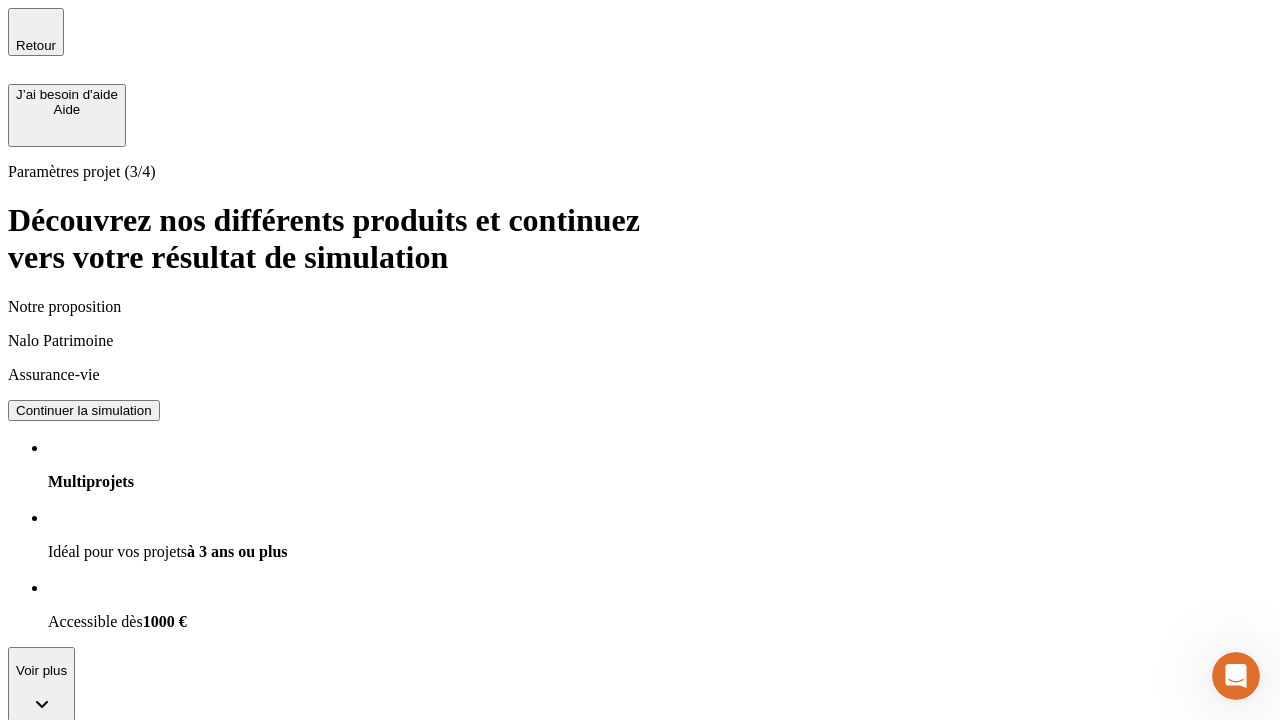 click on "Continuer la simulation" at bounding box center (84, 410) 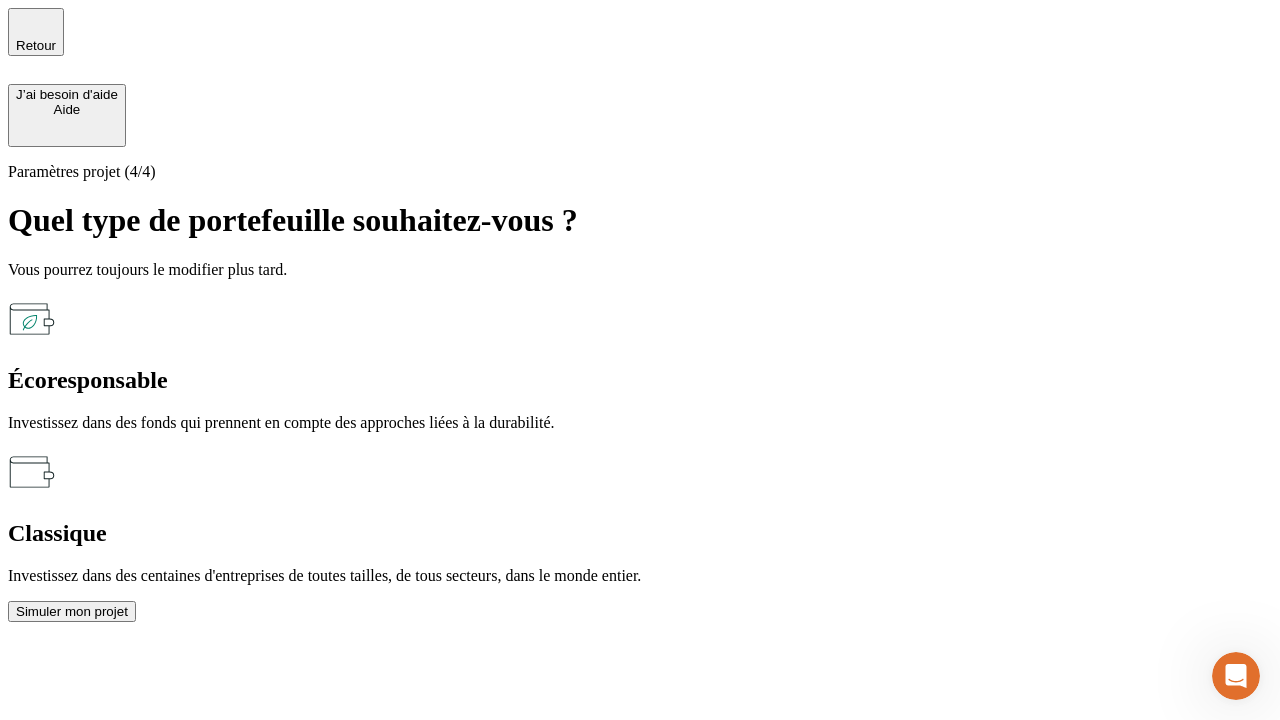 click on "Classique" at bounding box center (640, 533) 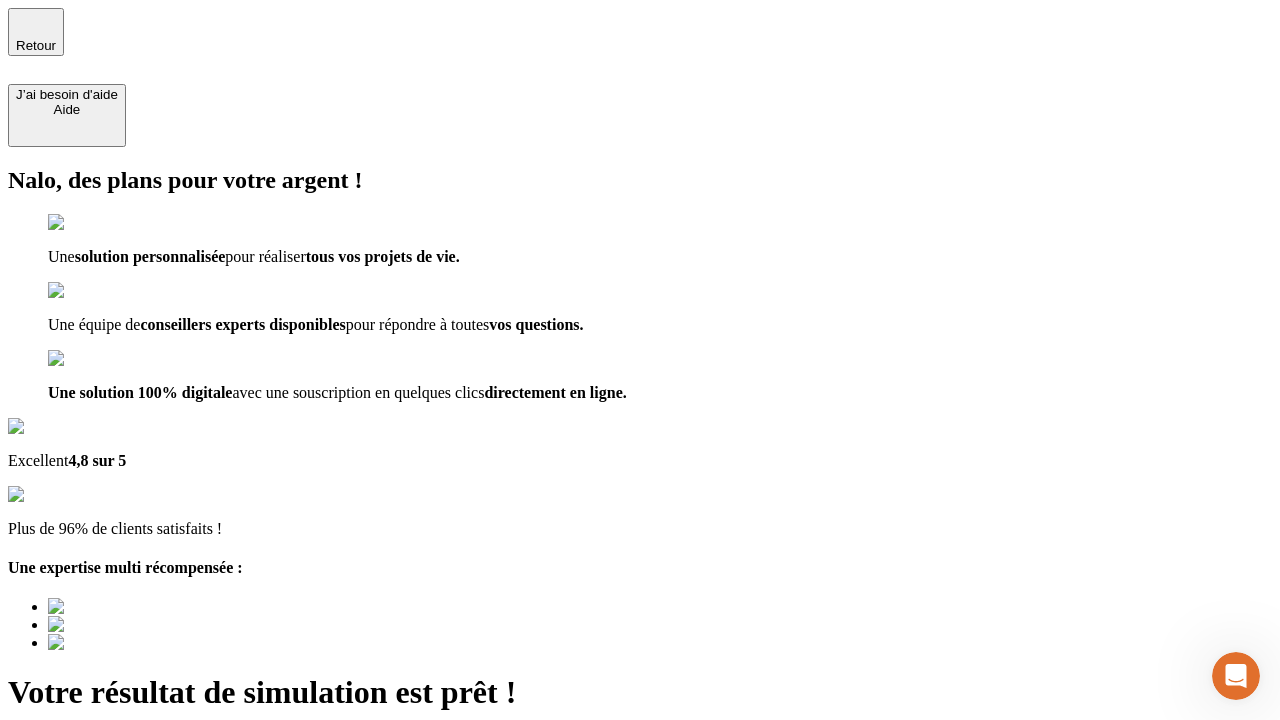 click on "Découvrir ma simulation" at bounding box center (87, 797) 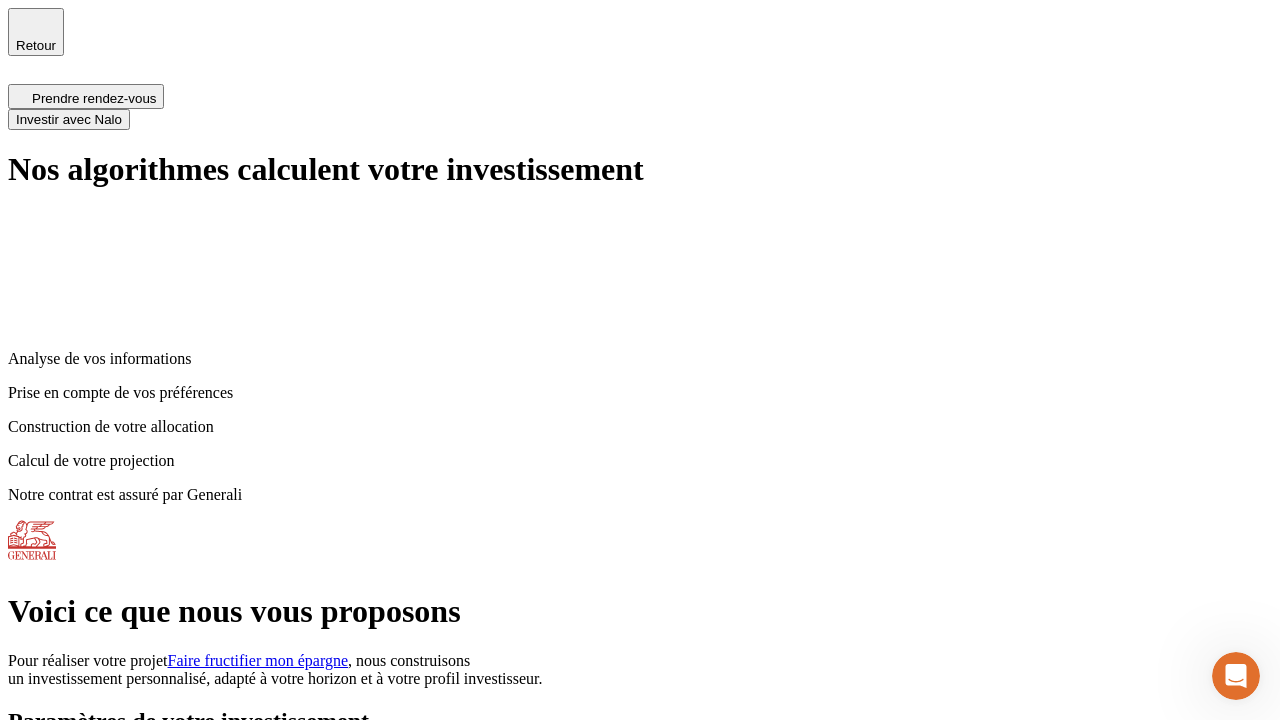 scroll, scrollTop: 8, scrollLeft: 0, axis: vertical 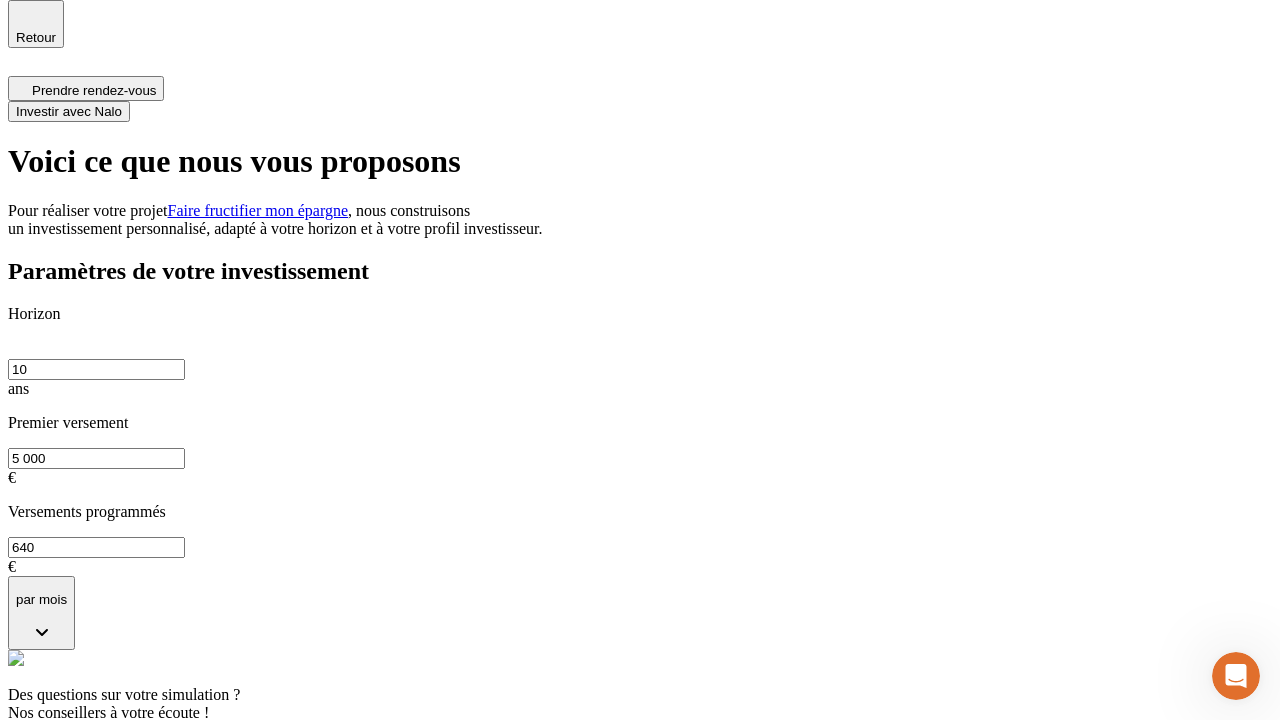 click on "Investir avec Nalo" at bounding box center [69, 111] 